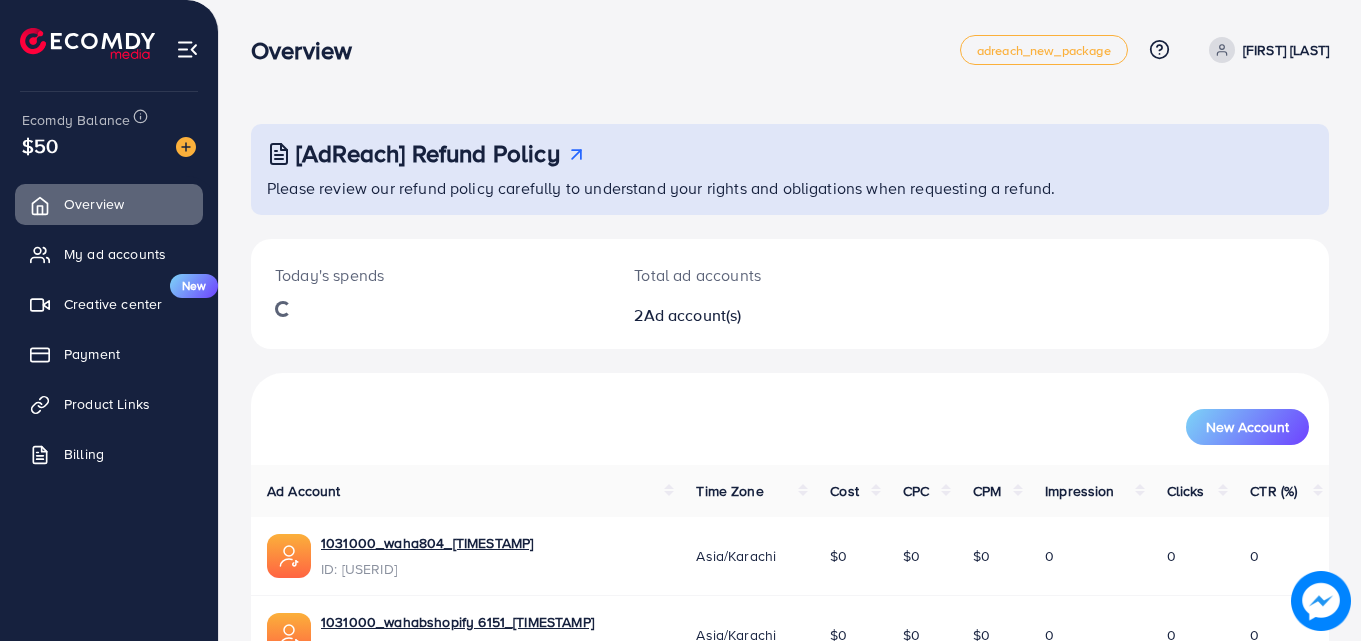 scroll, scrollTop: 0, scrollLeft: 0, axis: both 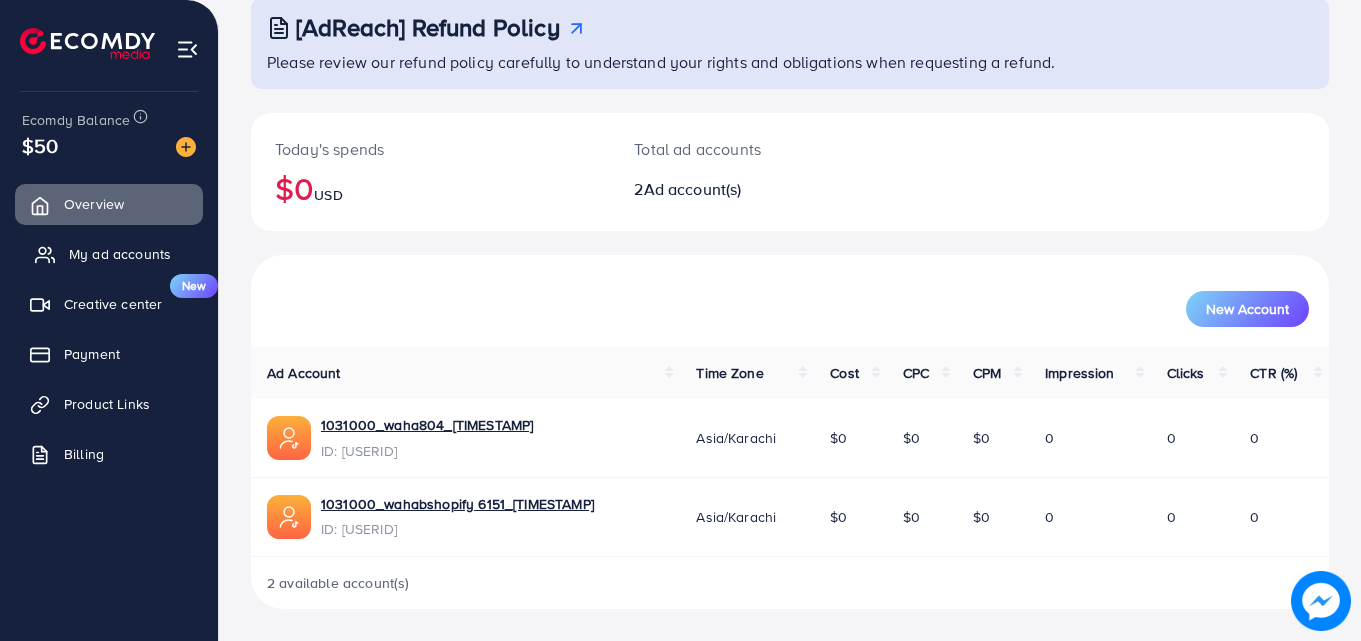 click on "My ad accounts" at bounding box center [120, 254] 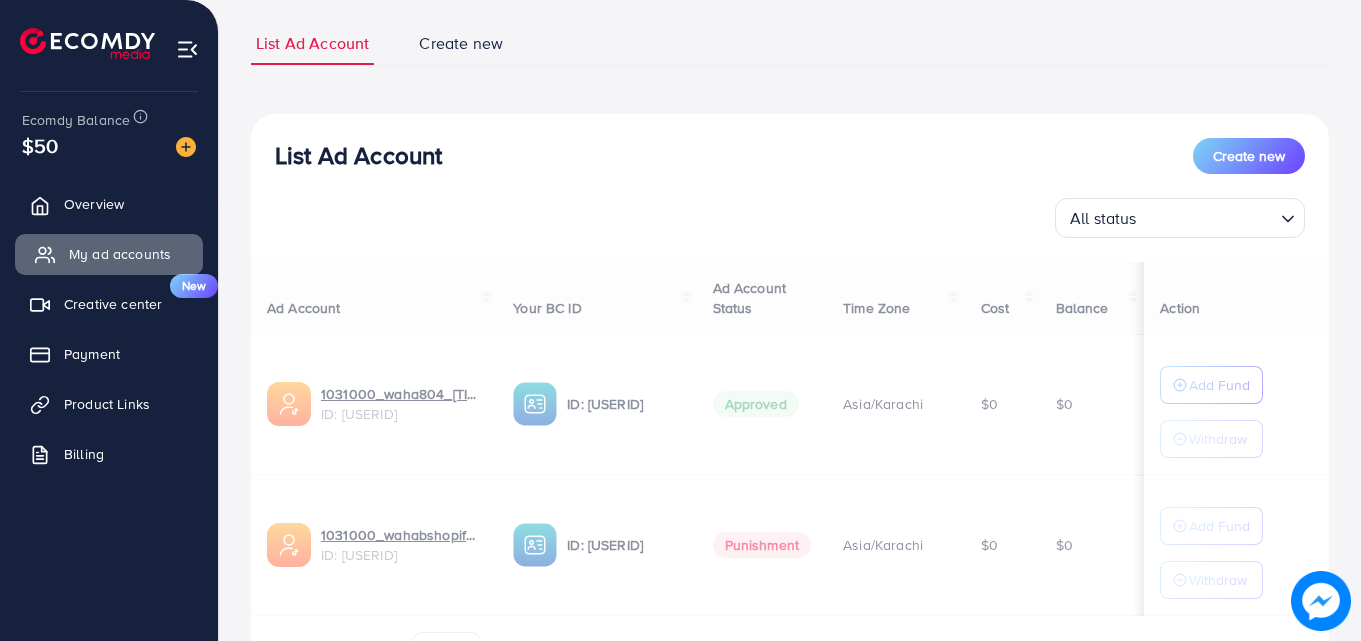 scroll, scrollTop: 0, scrollLeft: 0, axis: both 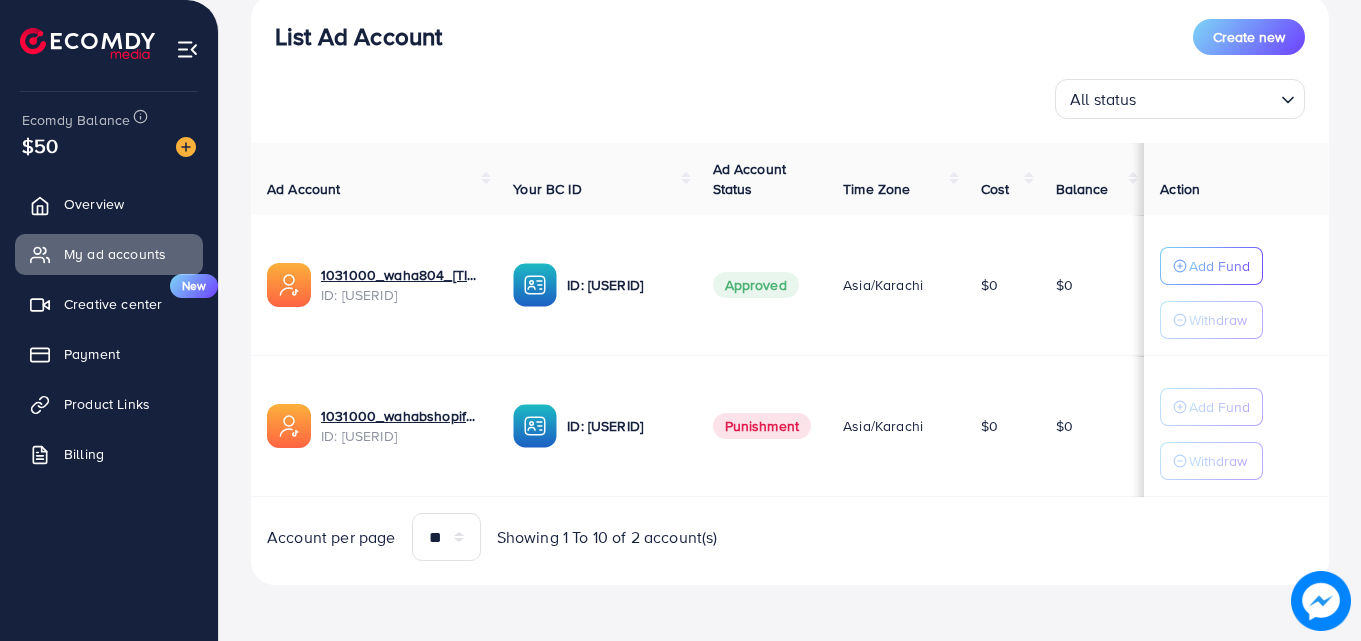 drag, startPoint x: 1151, startPoint y: 265, endPoint x: 1131, endPoint y: 288, distance: 30.479502 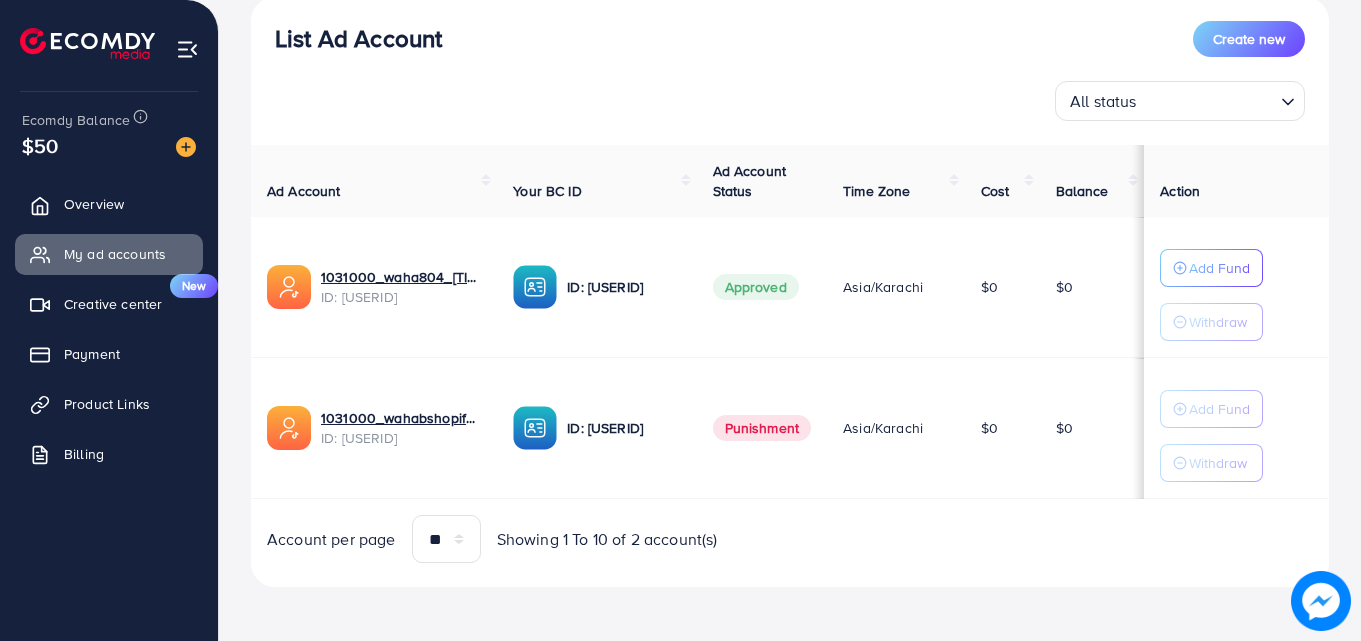 scroll, scrollTop: 245, scrollLeft: 0, axis: vertical 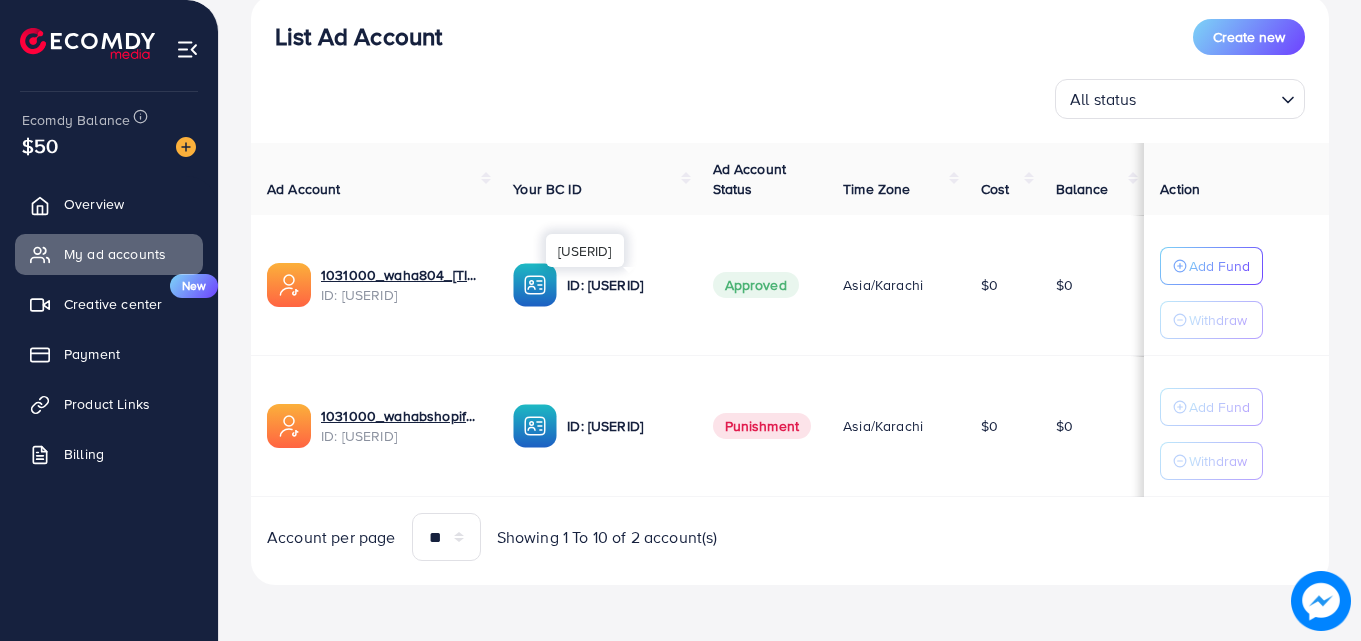 click on "ID: [USERID]" at bounding box center [623, 285] 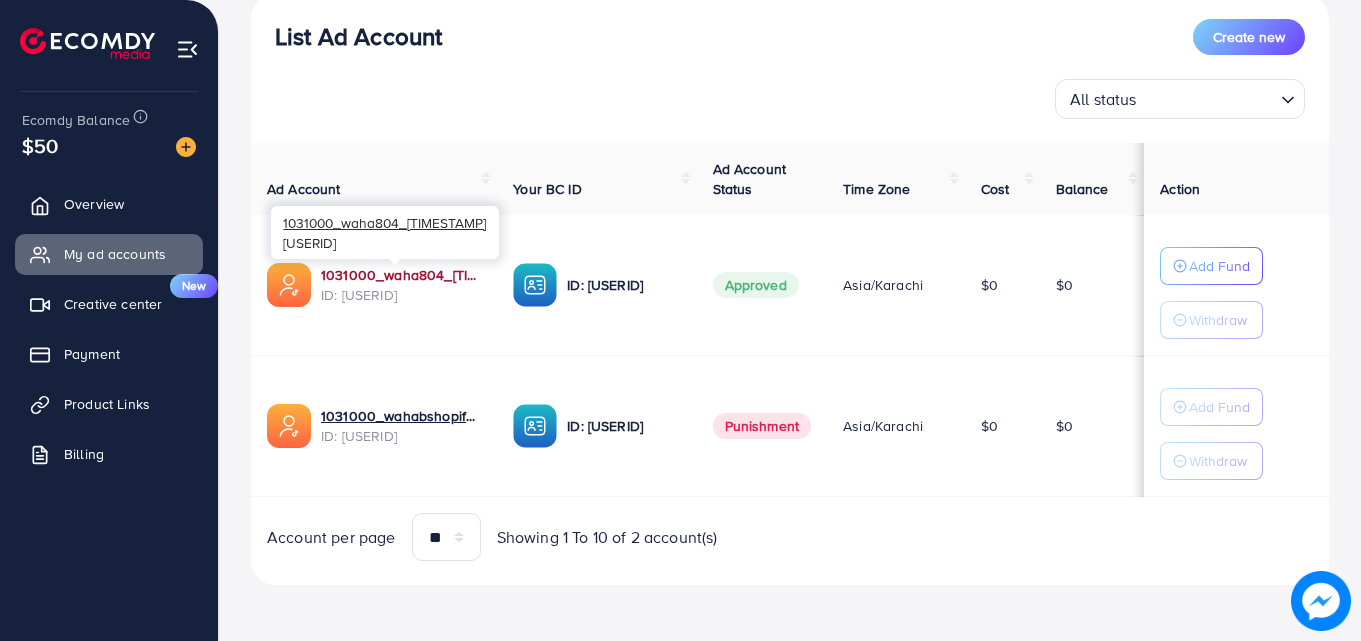 click on "1031000_waha804_[TIMESTAMP]" at bounding box center [401, 275] 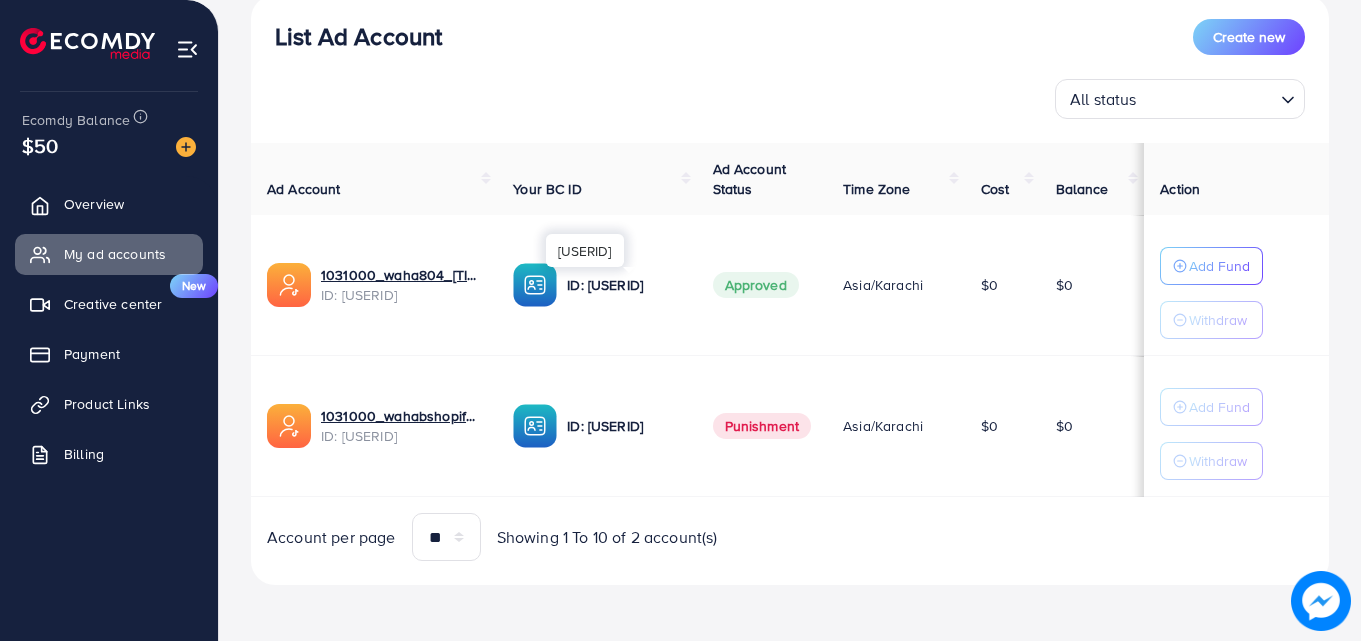 click on "ID: [USERID]" at bounding box center [623, 285] 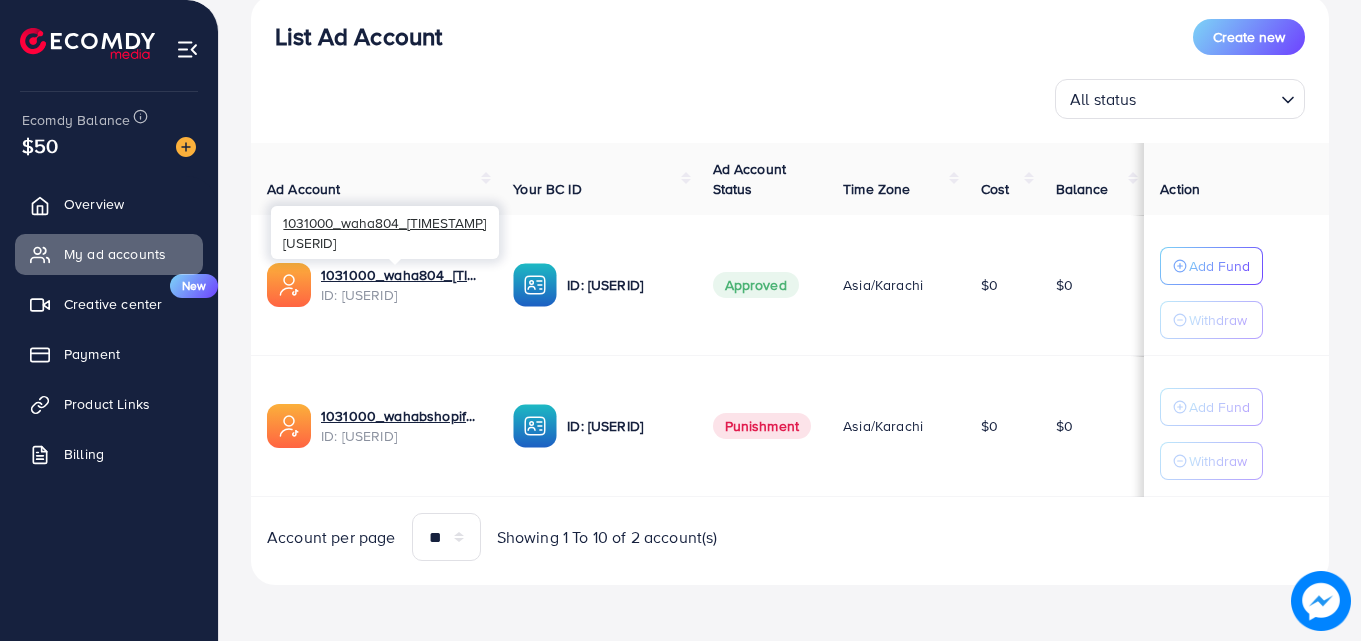 click on "ID: [USERID]" at bounding box center (401, 295) 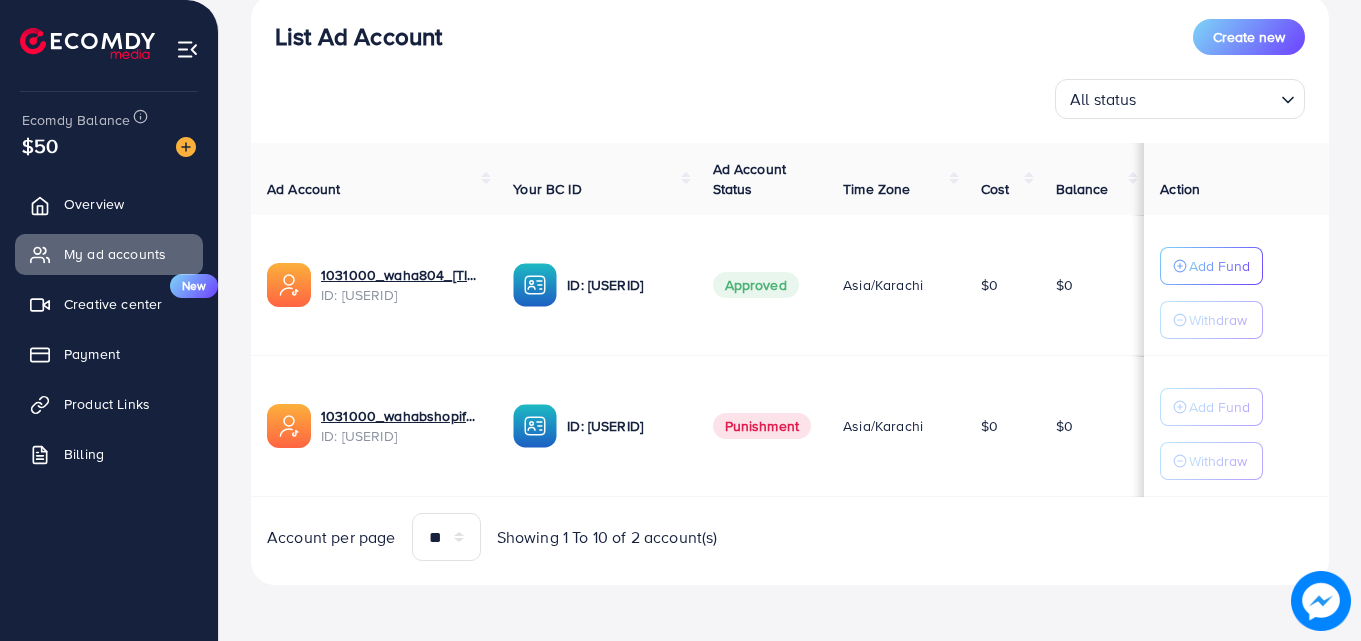 click at bounding box center [289, 285] 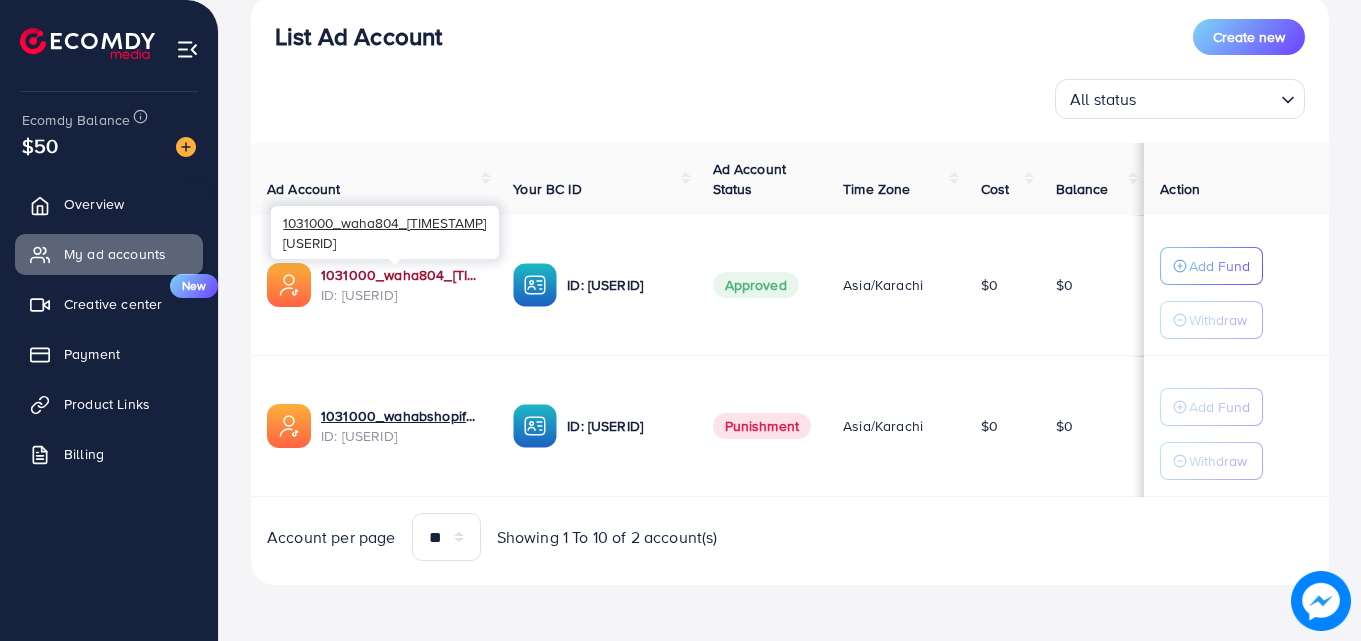 click on "1031000_waha804_[TIMESTAMP]" at bounding box center (401, 275) 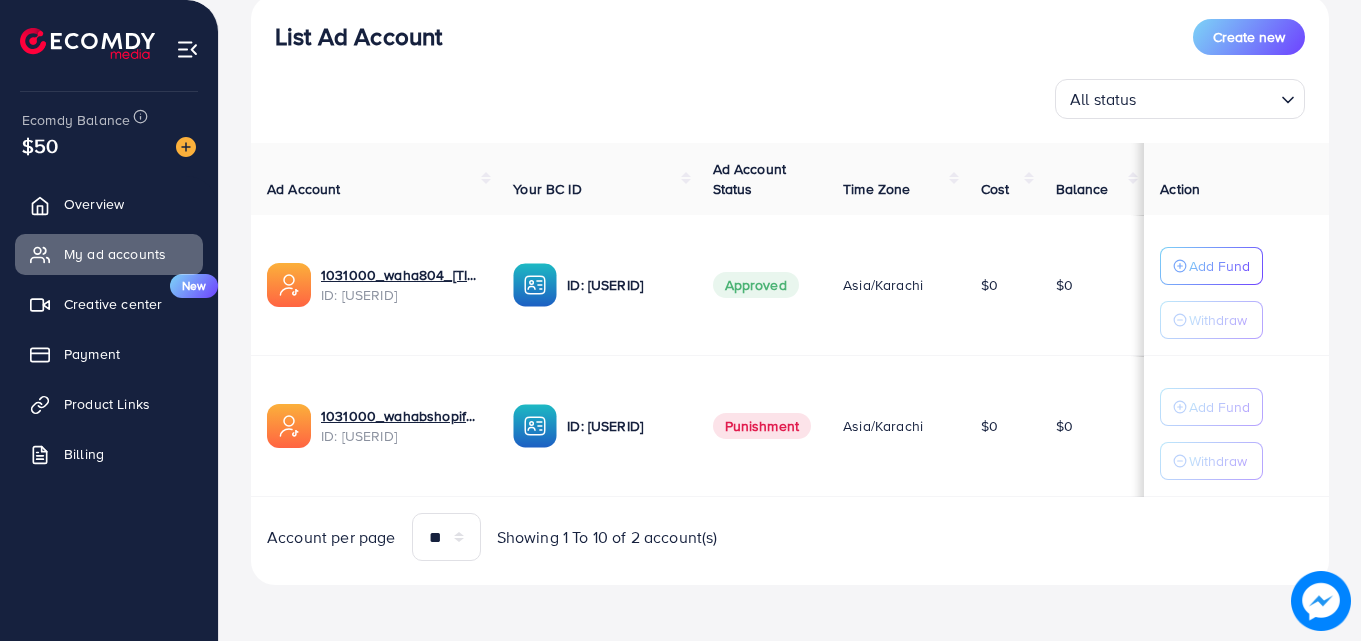 click on "ID: [USERID]" at bounding box center [596, 285] 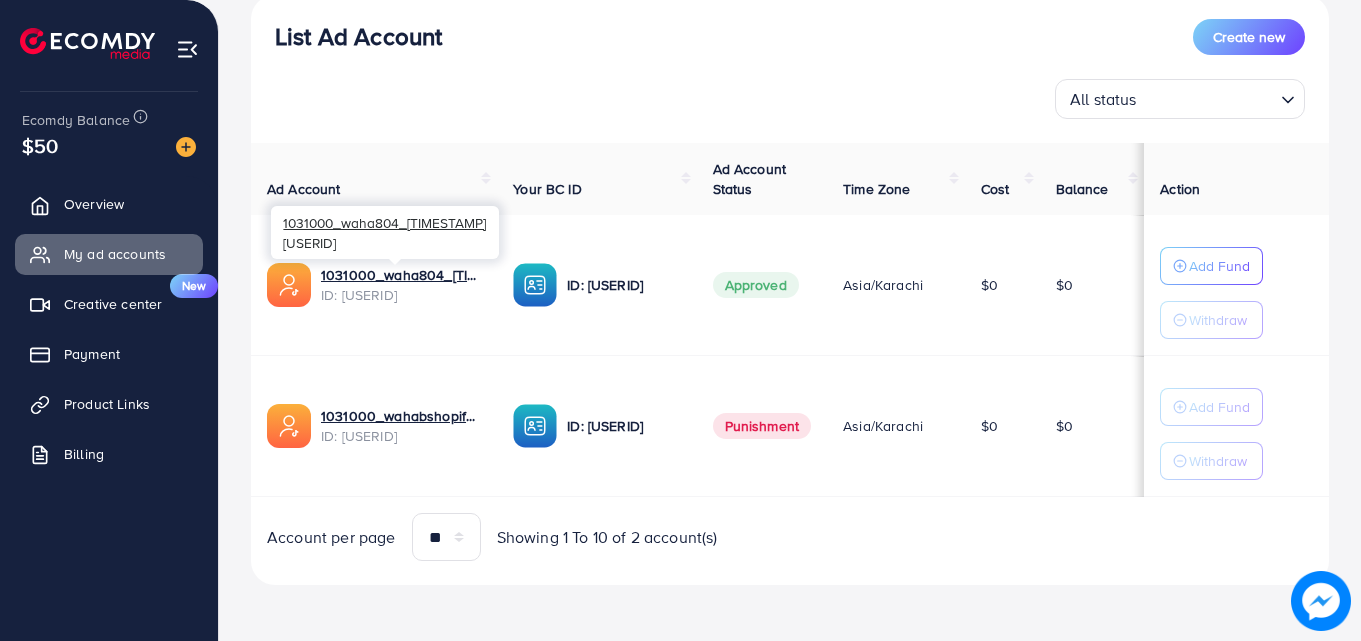 click on "ID: [USERID]" at bounding box center [401, 295] 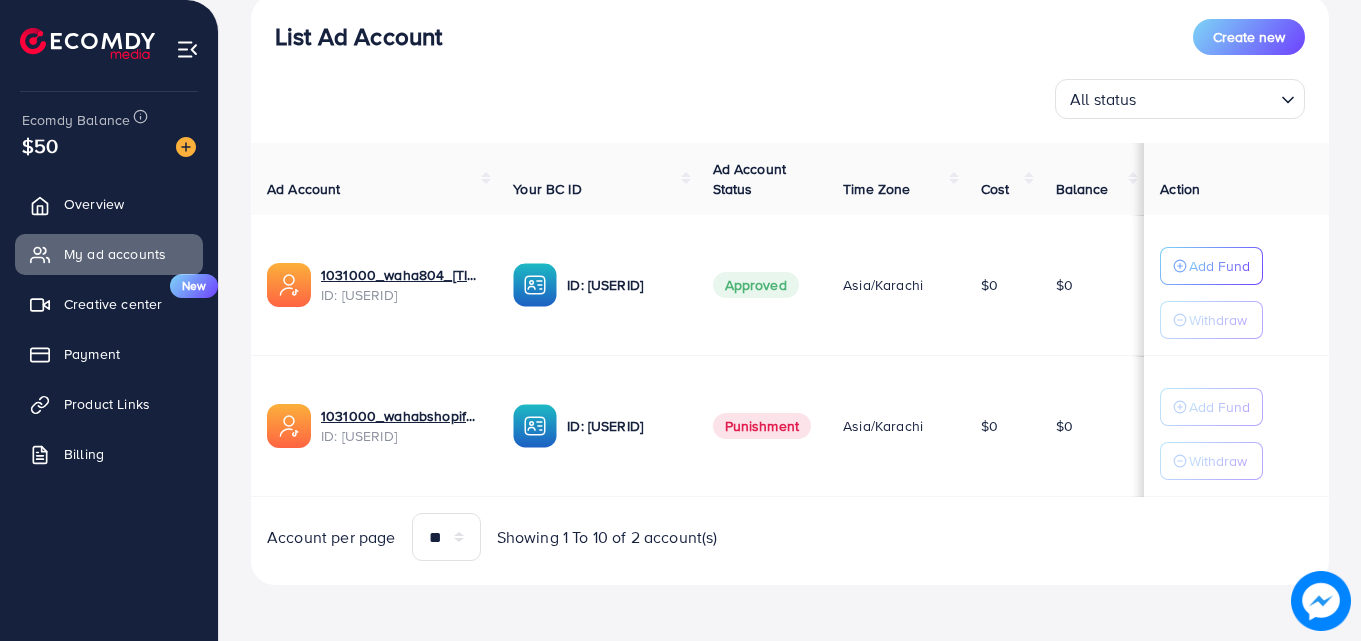 click at bounding box center [289, 285] 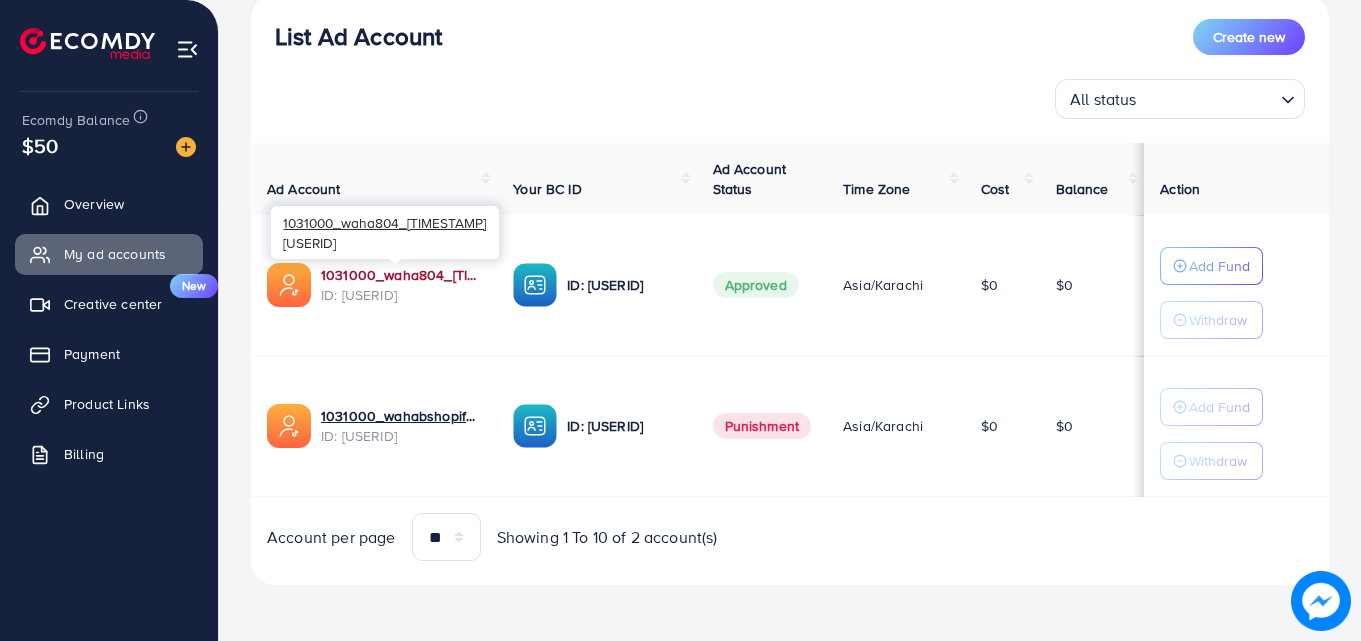 click on "1031000_waha804_[TIMESTAMP]" at bounding box center [401, 275] 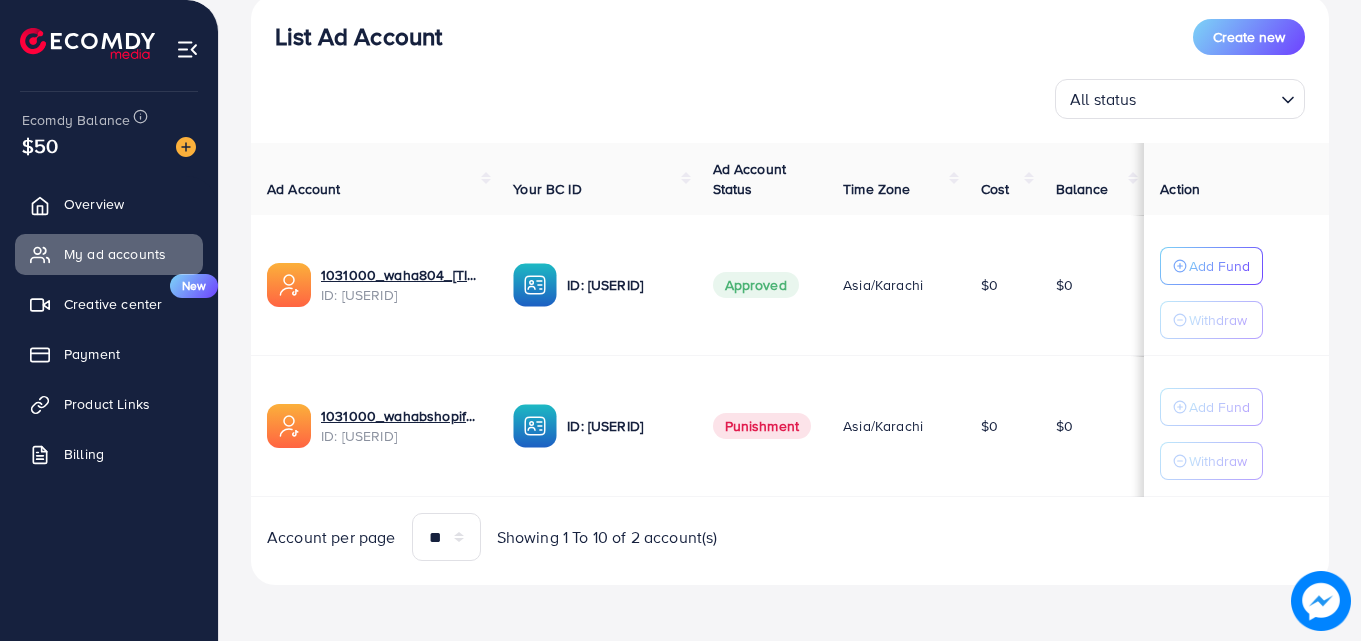 click on "Ad Account" at bounding box center [374, 179] 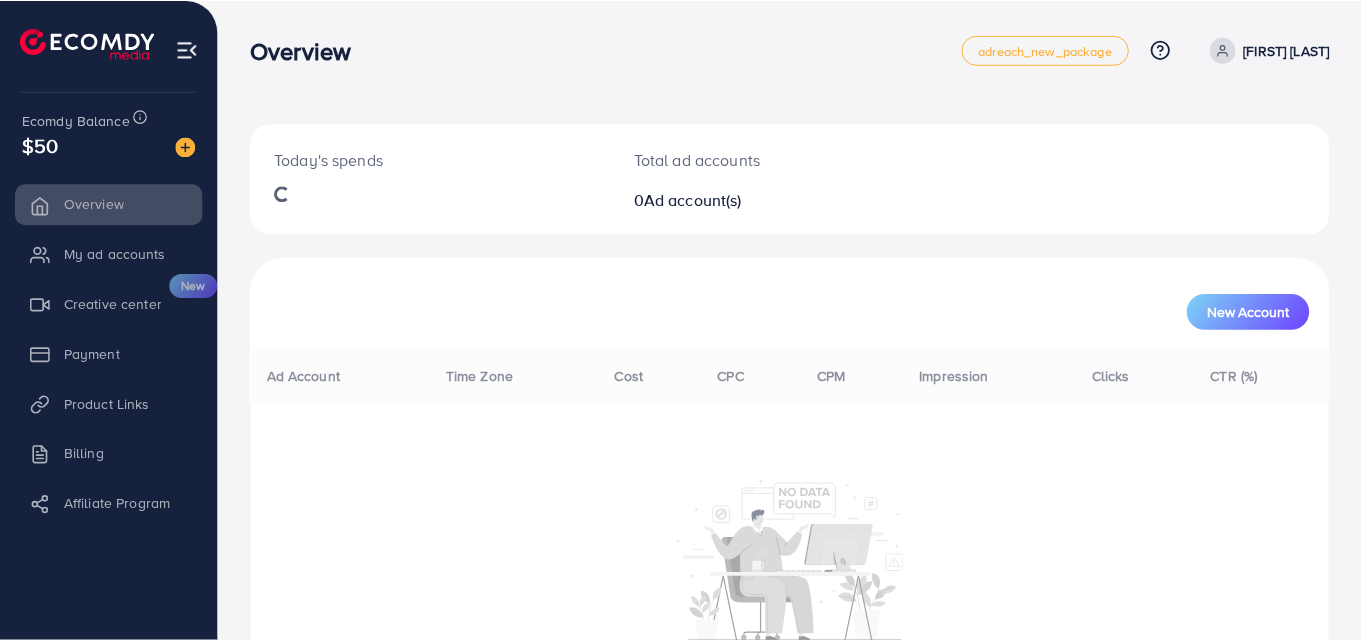 scroll, scrollTop: 0, scrollLeft: 0, axis: both 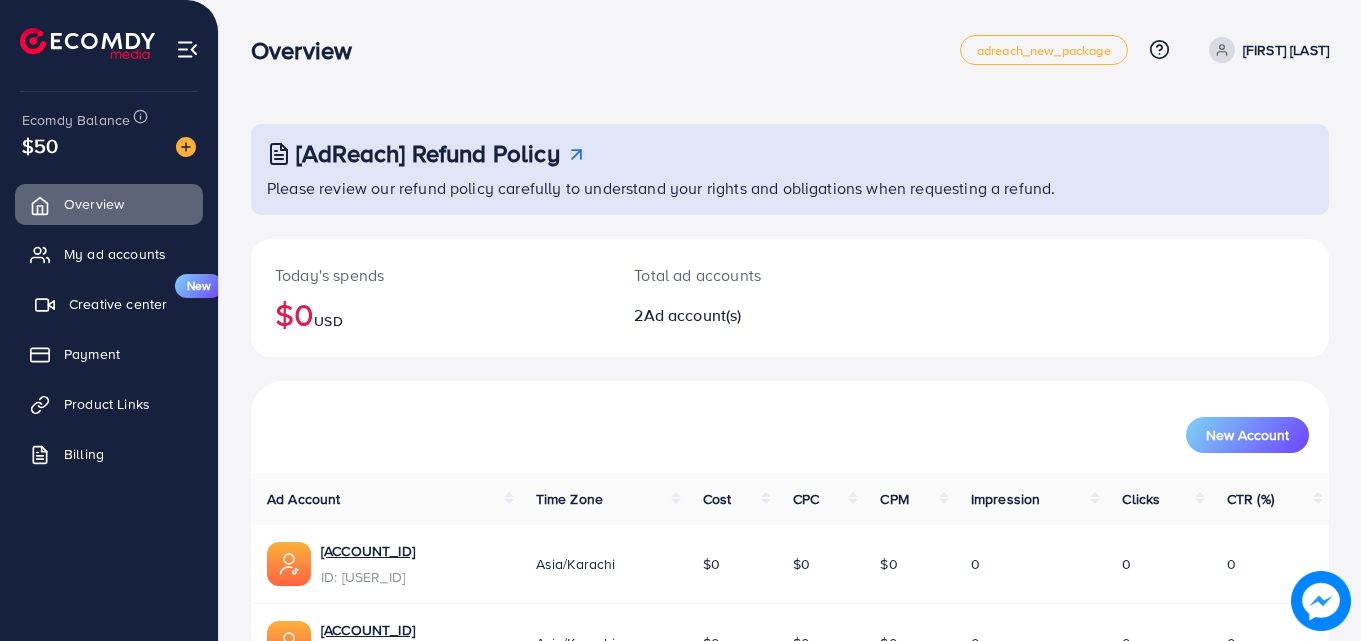 click on "Creative center" at bounding box center (118, 304) 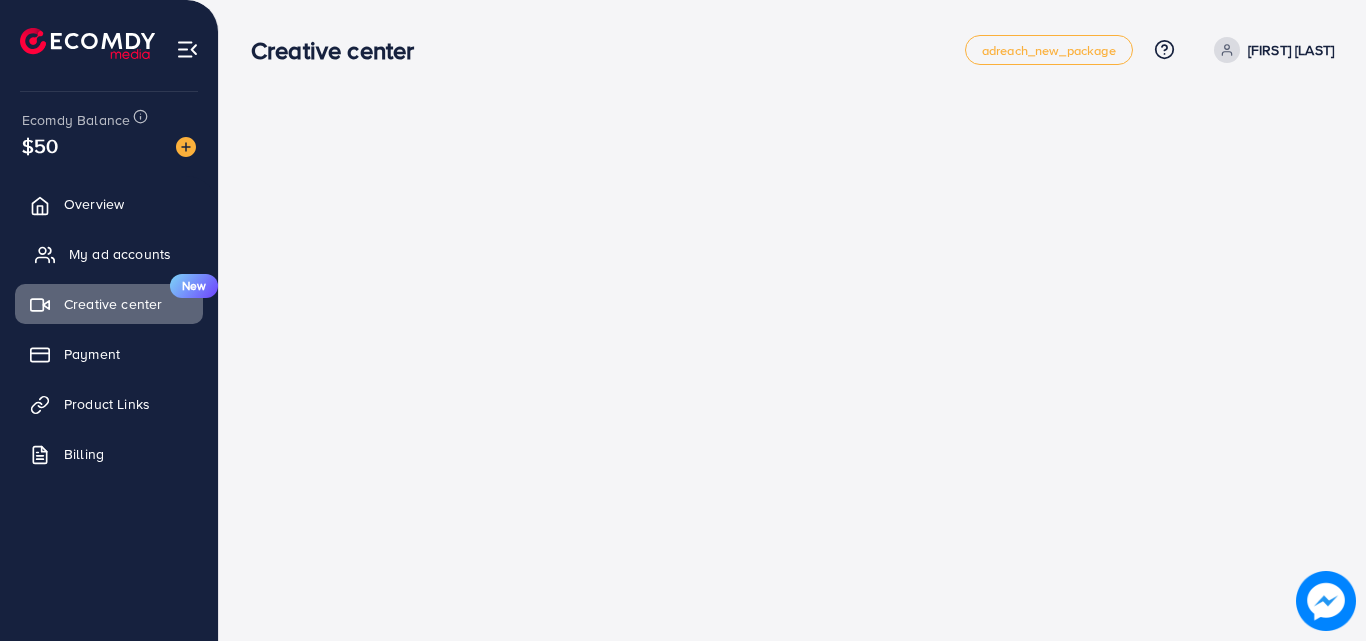 click on "My ad accounts" at bounding box center [120, 254] 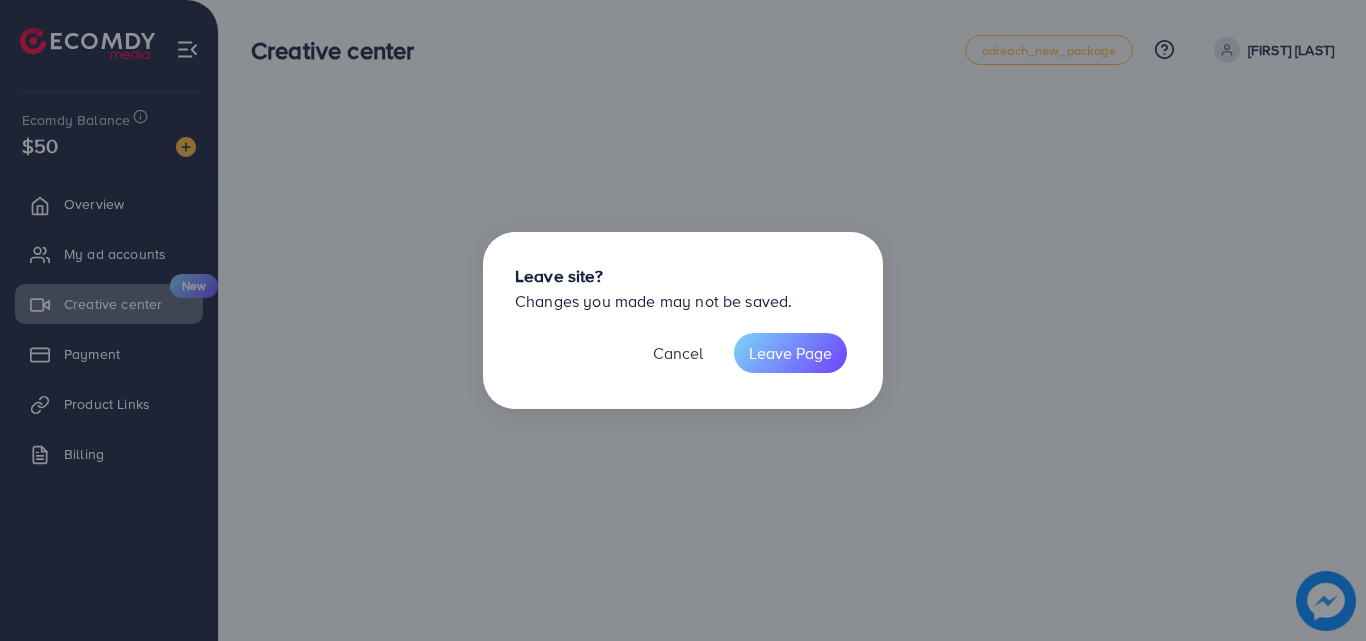 click on "Cancel" at bounding box center (678, 353) 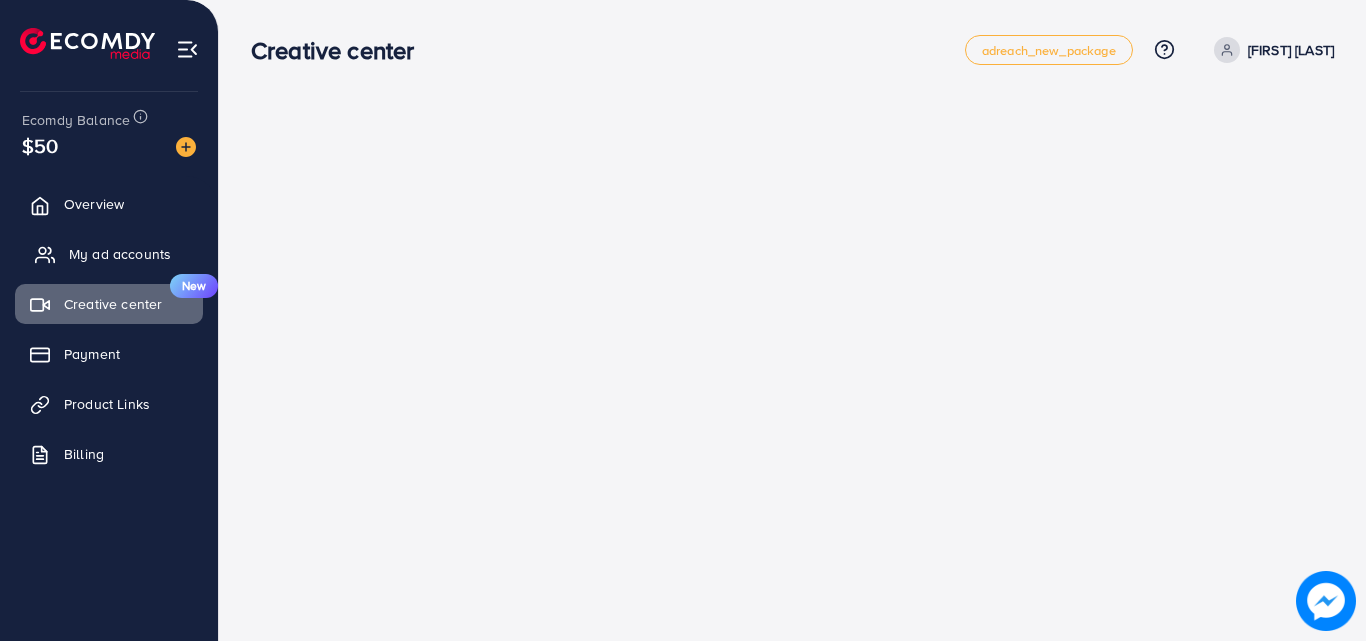 click on "My ad accounts" at bounding box center [120, 254] 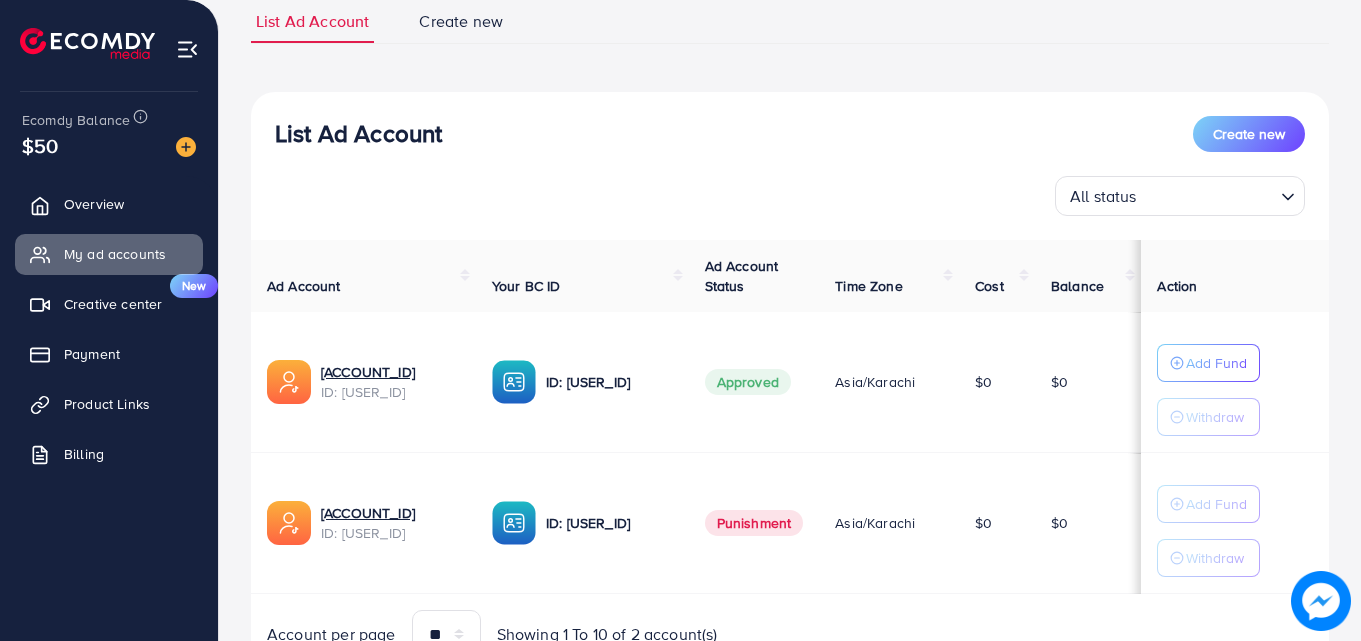 scroll, scrollTop: 165, scrollLeft: 0, axis: vertical 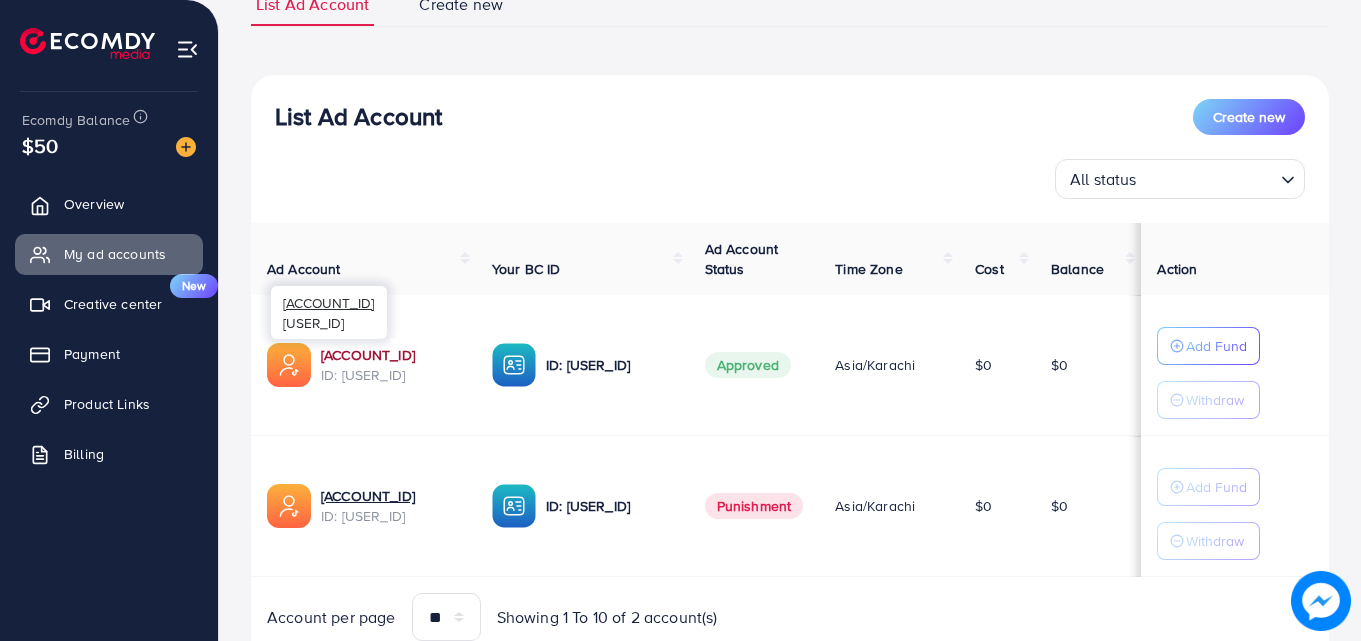 click on "1031000_waha804_[TIMESTAMP]" at bounding box center (390, 355) 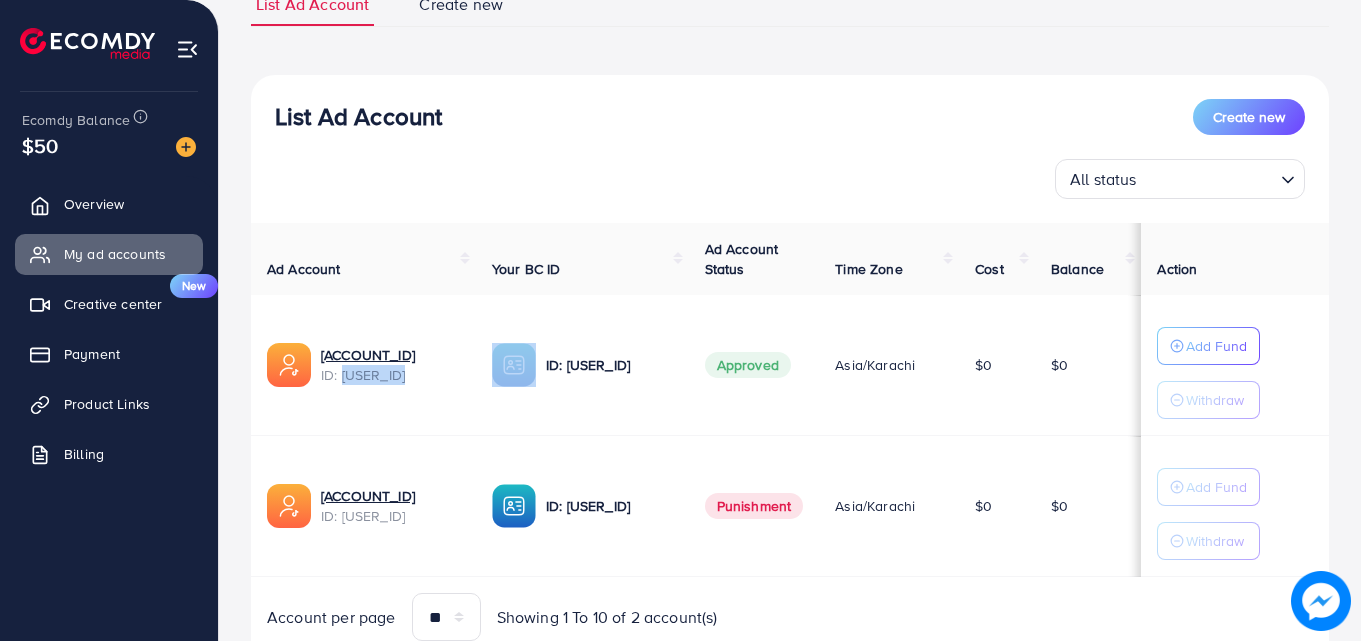 drag, startPoint x: 341, startPoint y: 372, endPoint x: 510, endPoint y: 369, distance: 169.02663 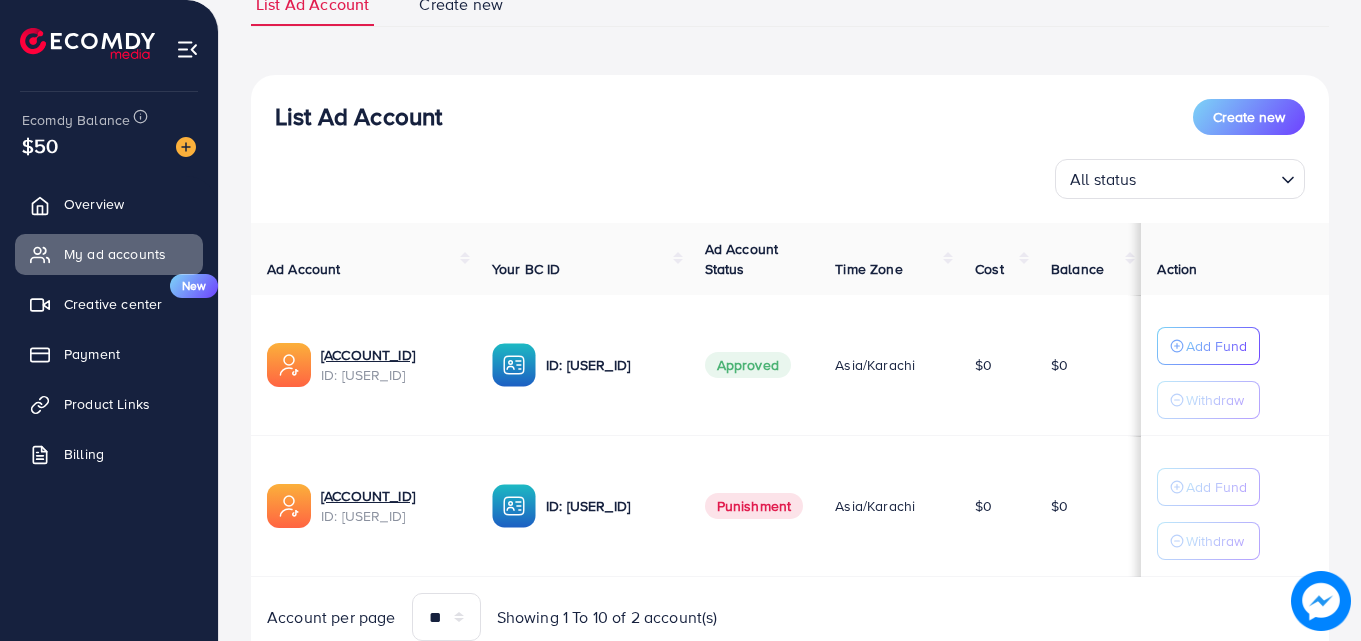 click on "List Ad Account   Create new" at bounding box center (790, 117) 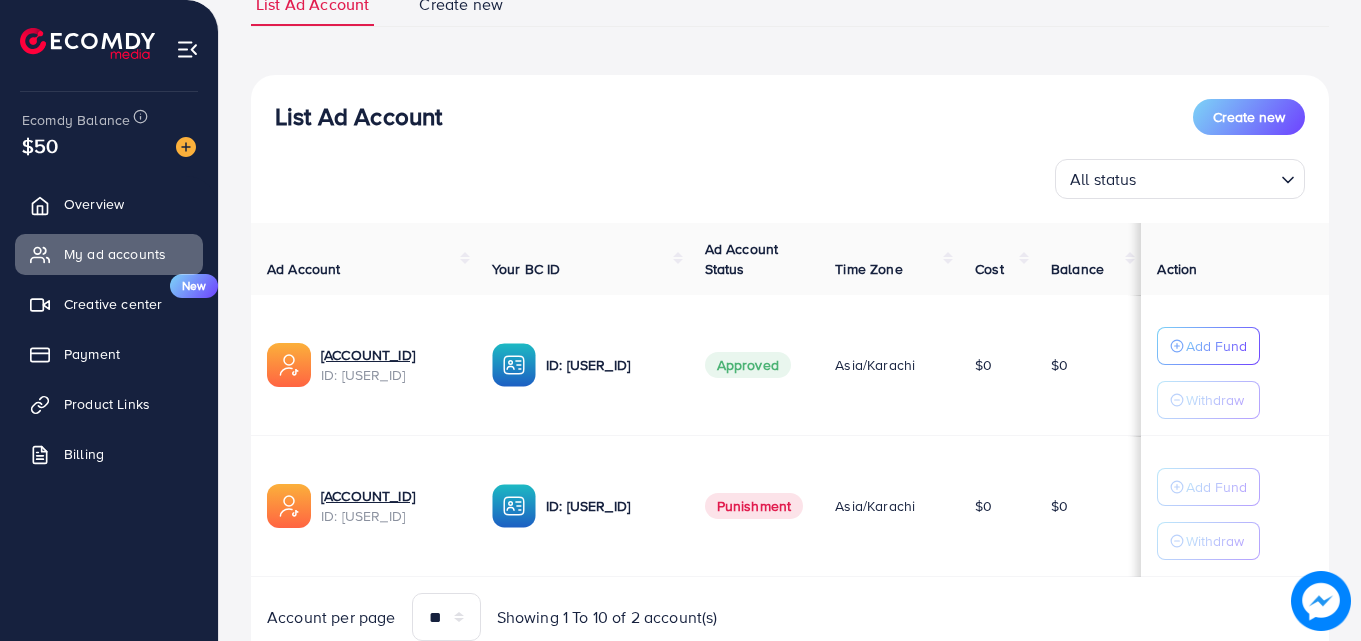 click on "List Ad Account Create new  List Ad Account   Create new
All status
Loading...                   Ad Account Your BC ID Ad Account Status Time Zone Cost Balance Action            1031000_waha804_1754306885205  ID: 7534689518634237970 ID: 7532756106741973008  Approved   Asia/Karachi   $0   $0   Add Fund   Withdraw       1031000_wahabshopify 6151_1753856526572  ID: 7532756355111895041 ID: 7532756106741973008  Punishment   Asia/Karachi   $0   $0   Add Fund   Withdraw           Account per page  ** ** ** ***  Showing 1 To 10 of 2 account(s)   Step 1: TikTok For Business Account   Connect to TikTok for Business to access all of your business account in one place   user5603262916169   User ID: 7524766083992175624   By connecting your account, you agree to our   TikTok Business Product (Data) Terms   Step 2: TikTok For Business Center   Business Center is a powerful business management tool that lets organizations   wahabagency   User ID: 7533292088809930769   WAHAB6151  *********" at bounding box center (790, 324) 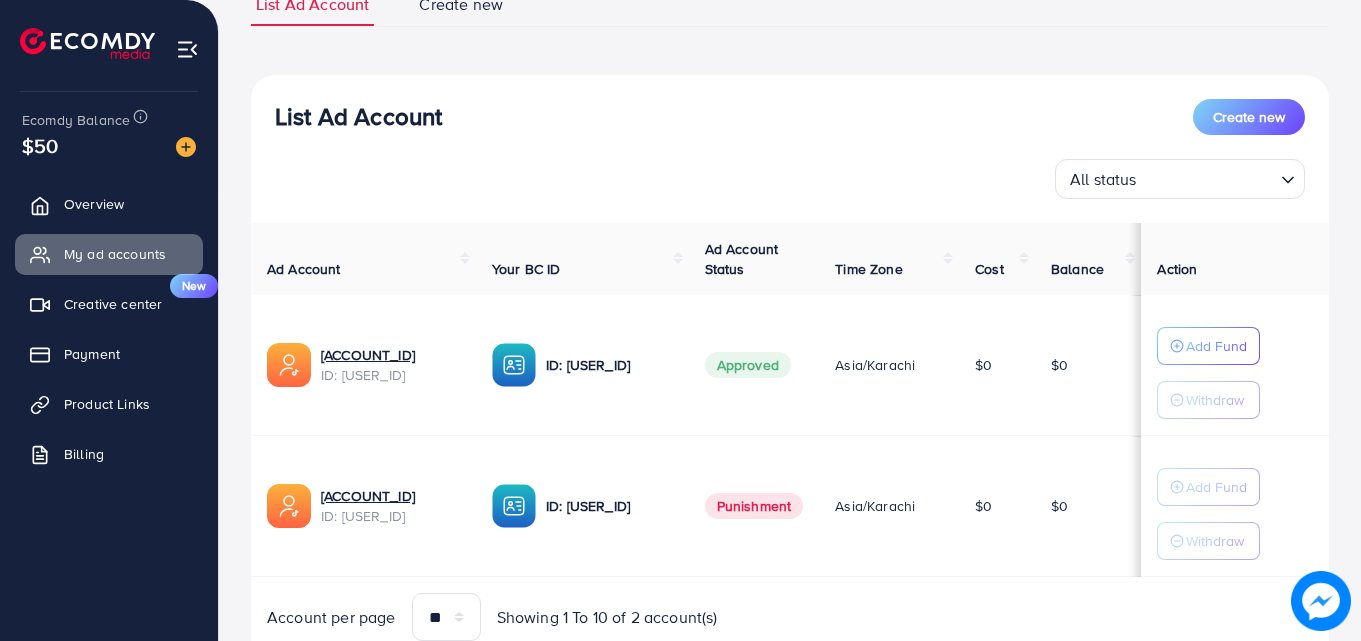 scroll, scrollTop: 245, scrollLeft: 0, axis: vertical 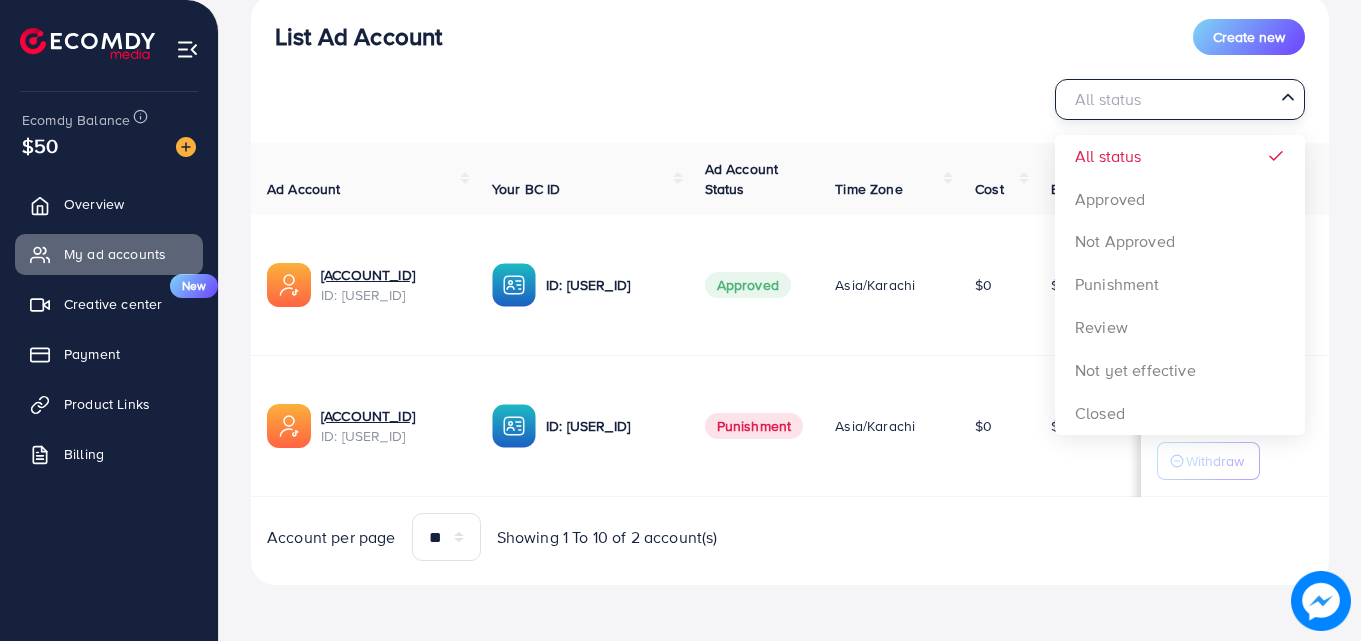 click 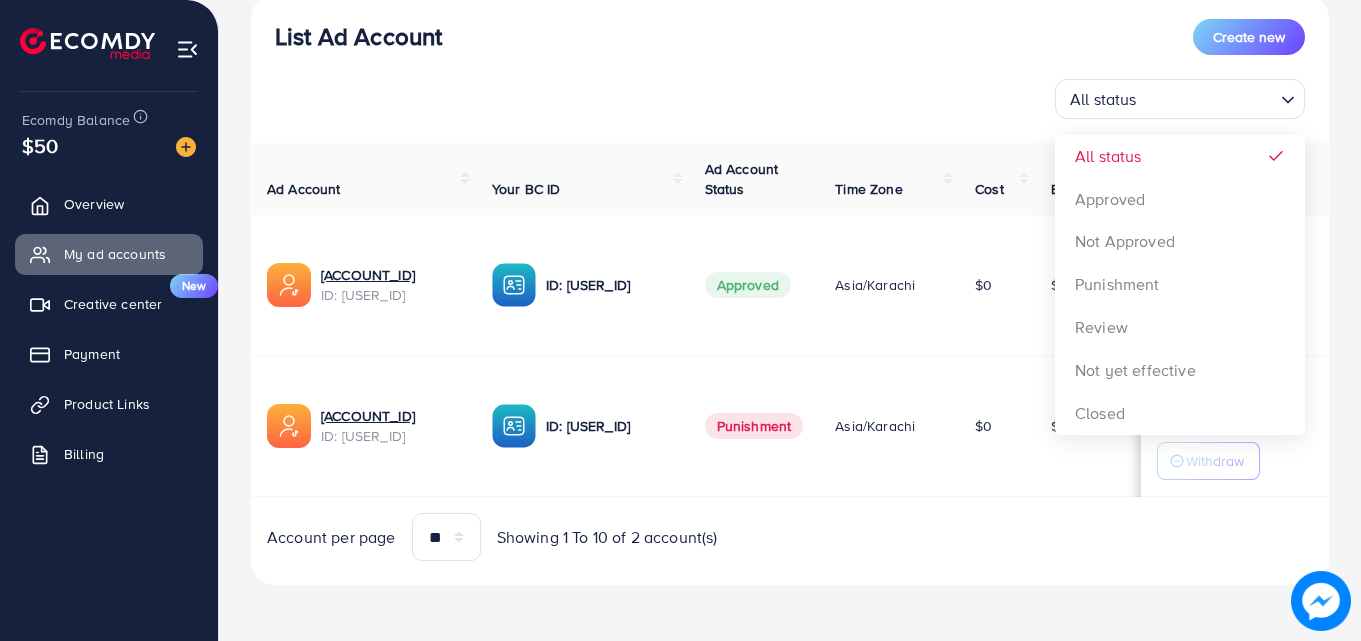 click on "List Ad Account   Create new
All status
Loading...
All status
Approved
Not Approved
Punishment
Review
Not yet effective
Closed" at bounding box center (790, 69) 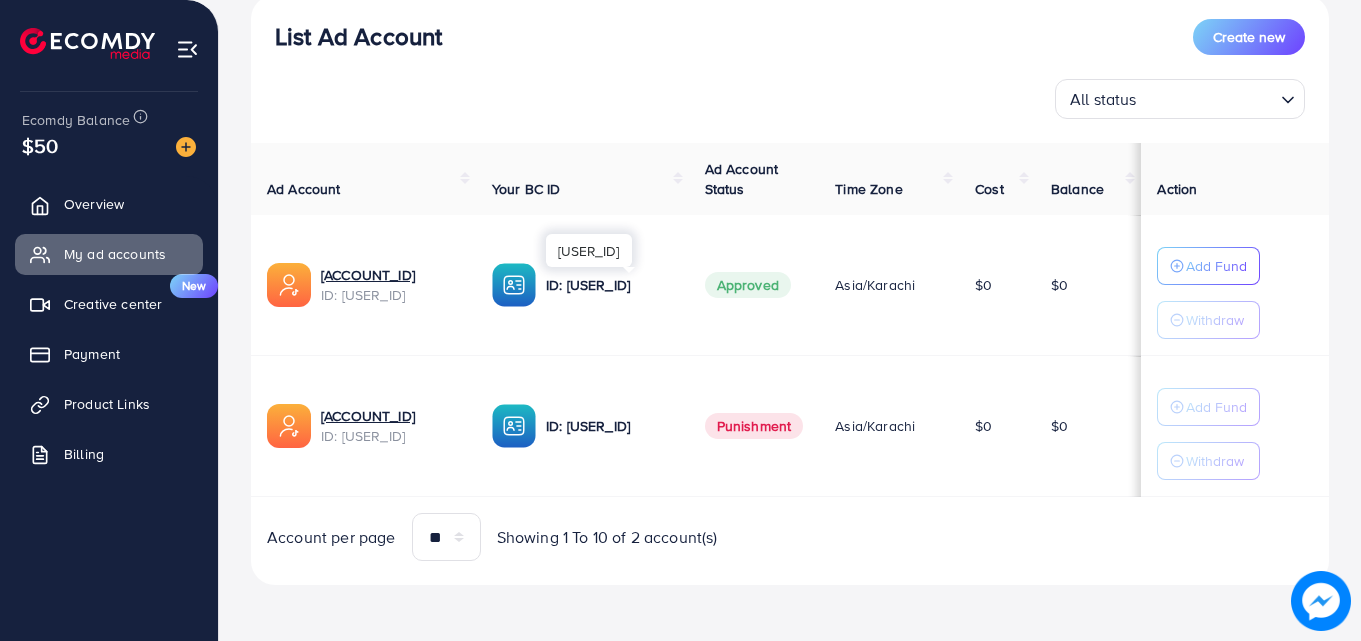 click on "ID: [USERID]" at bounding box center [609, 285] 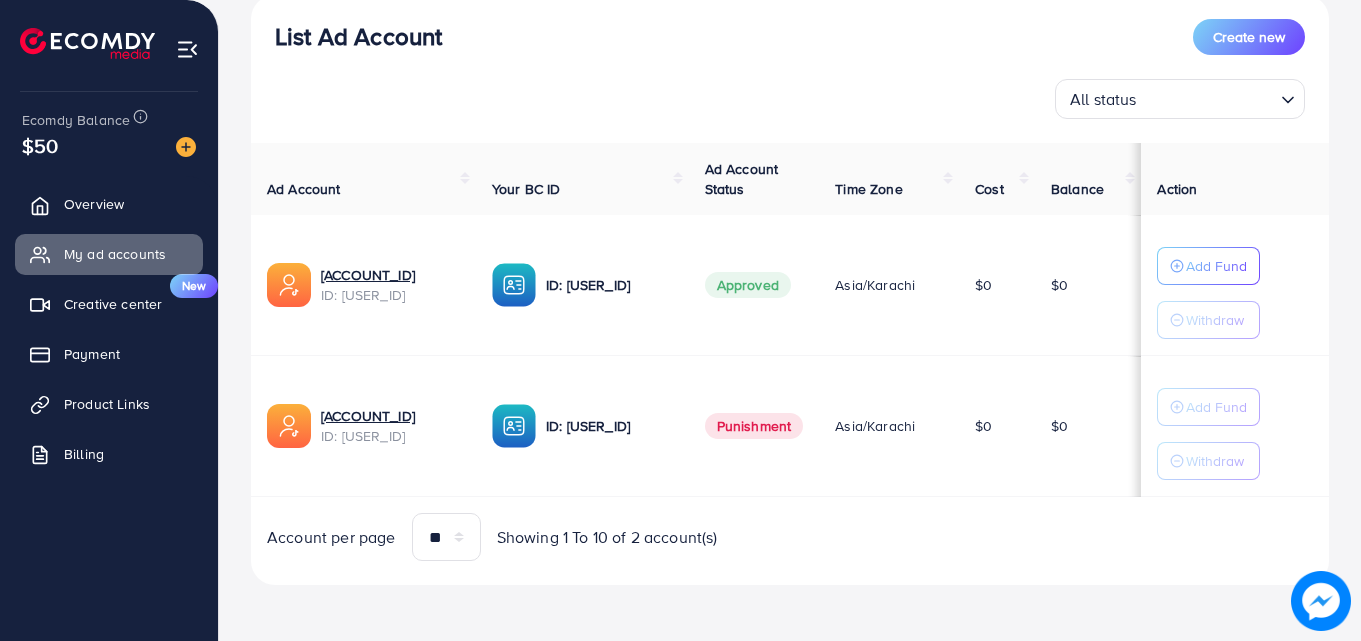 click at bounding box center [514, 285] 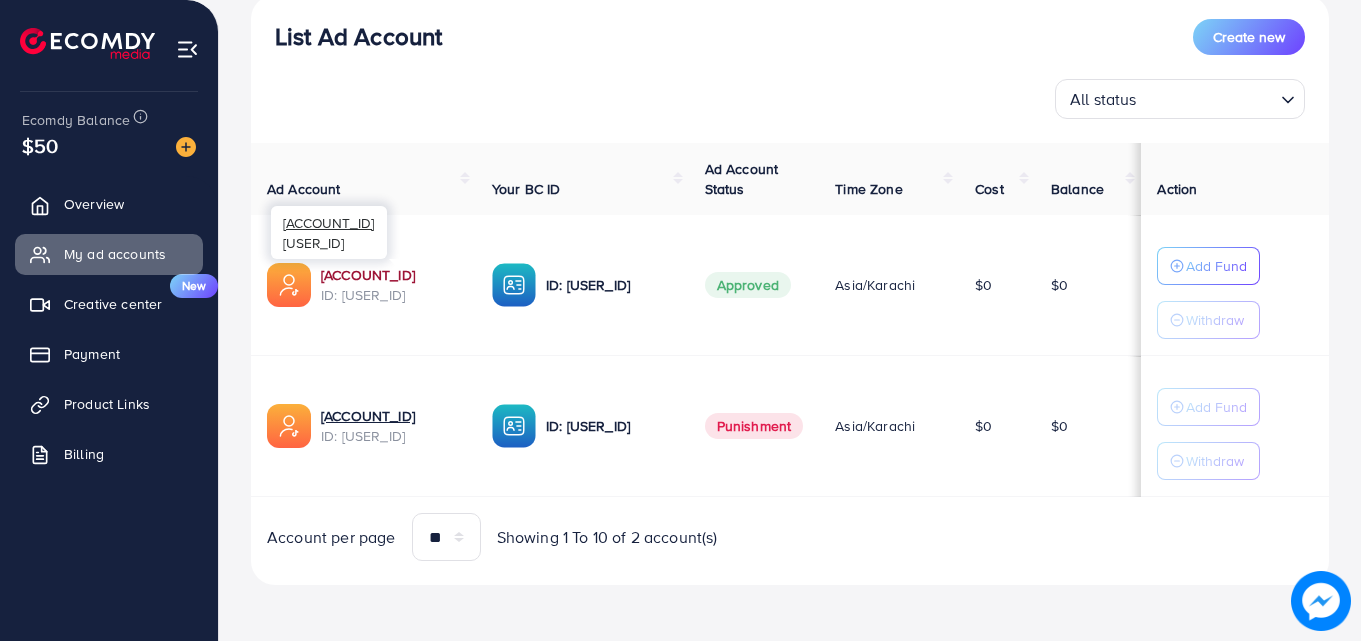click on "1031000_waha804_[TIMESTAMP]" at bounding box center (390, 275) 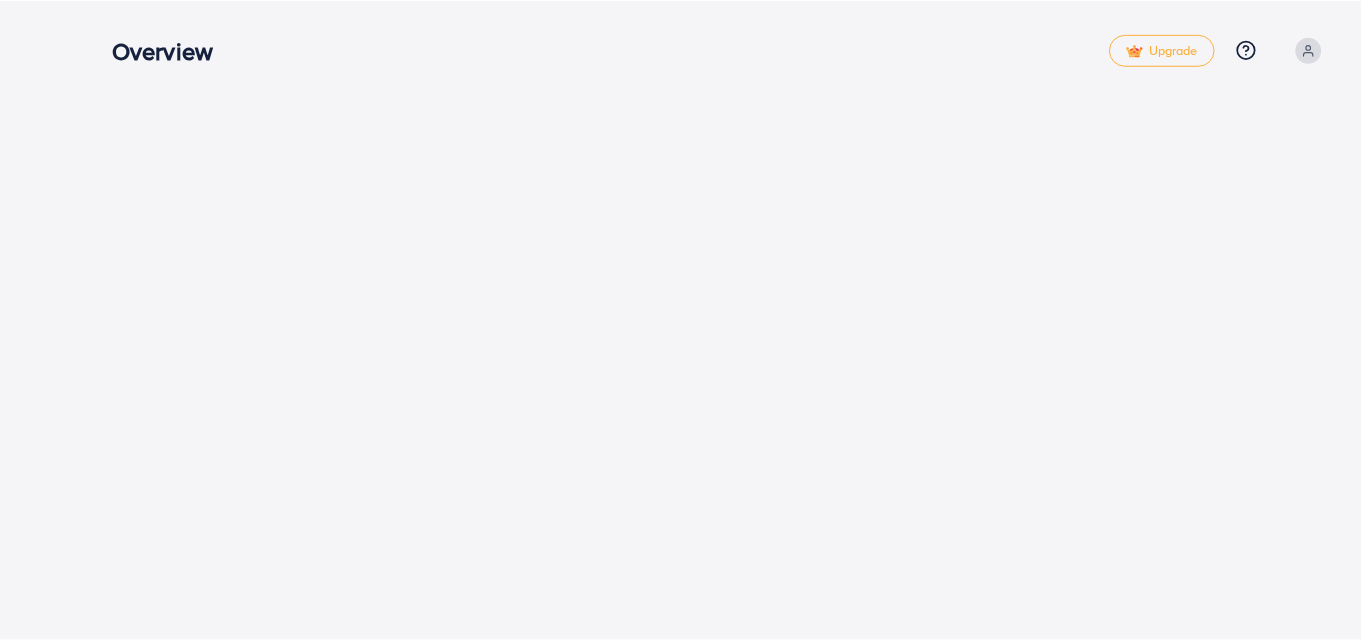 scroll, scrollTop: 0, scrollLeft: 0, axis: both 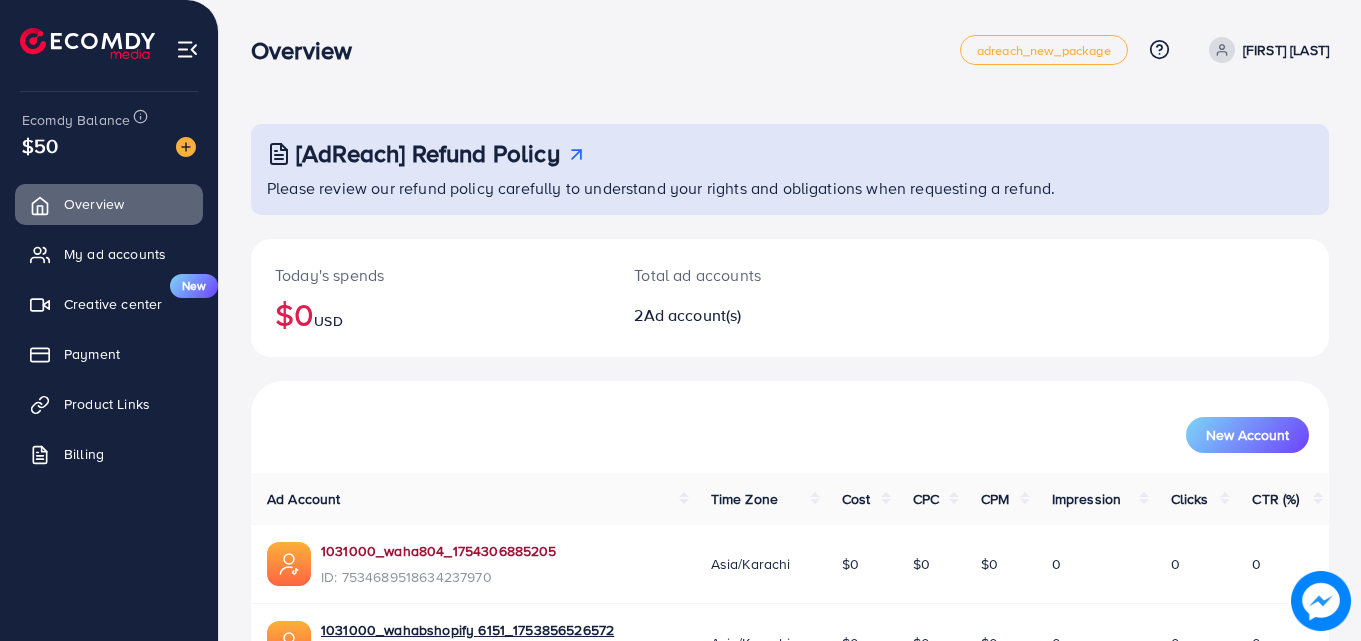 click on "1031000_waha804_[TIMESTAMP]" at bounding box center (439, 551) 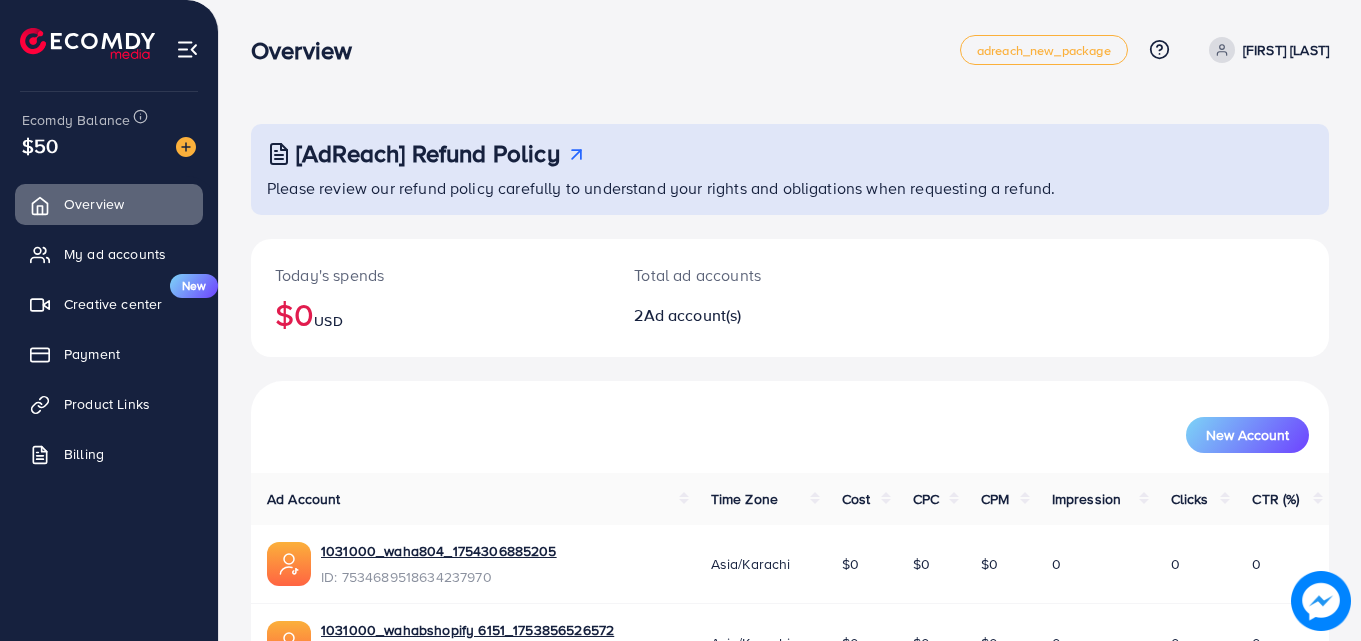 drag, startPoint x: 410, startPoint y: 555, endPoint x: 292, endPoint y: 578, distance: 120.22063 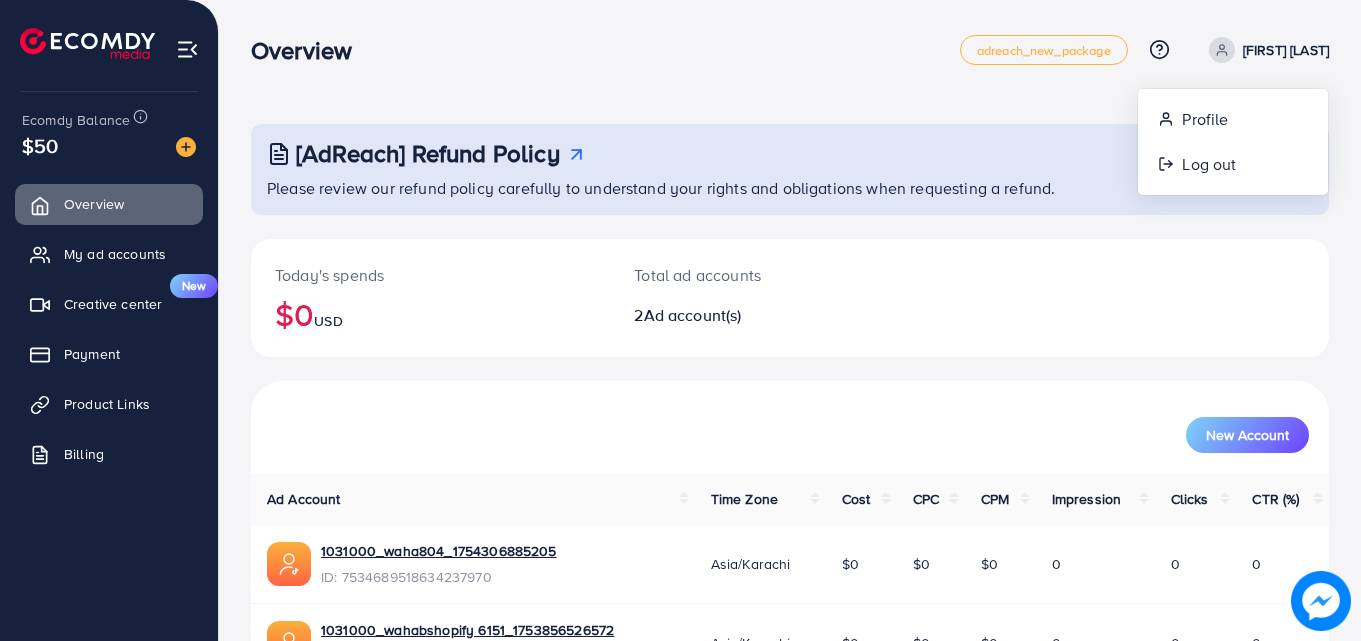 click on "[AdReach] Refund Policy   Please review our refund policy carefully to understand your rights and obligations when requesting a refund.   Today's spends   $0  USD  Total ad accounts   2  Ad account(s)  New Account                Ad Account Time Zone Cost CPC CPM Impression Clicks CTR (%)            1031000_waha804_1754306885205  ID: 7534689518634237970  Asia/Karachi   $0   $0   $0   0   0   0       1031000_wahabshopify 6151_1753856526572  ID: 7532756355111895041  Asia/Karachi   $0   $0   $0   0   0   0          2 available account(s)" at bounding box center [790, 383] 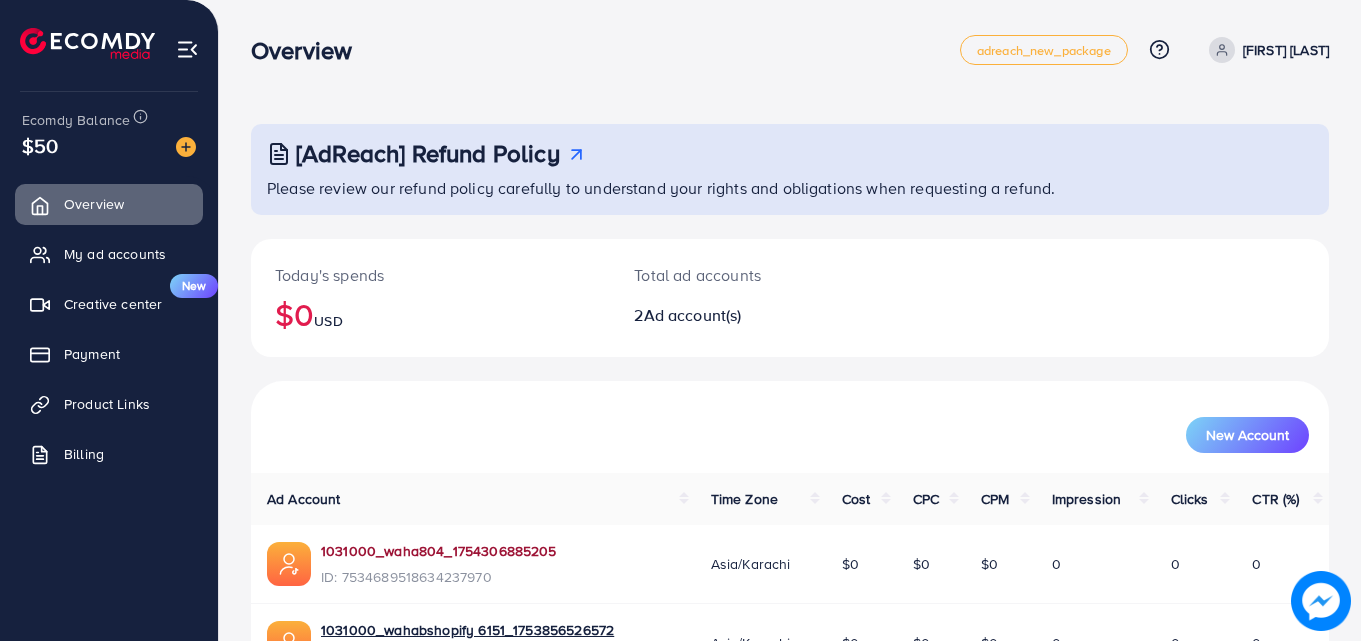 click on "1031000_waha804_[TIMESTAMP]" at bounding box center [439, 551] 